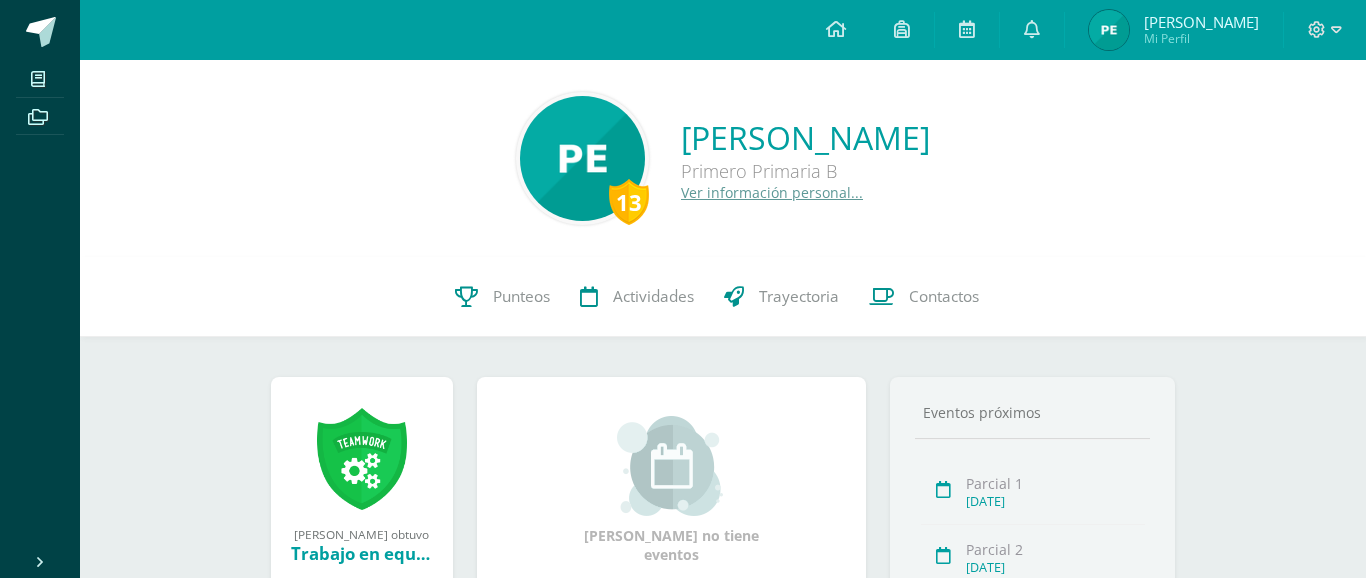 scroll, scrollTop: 0, scrollLeft: 0, axis: both 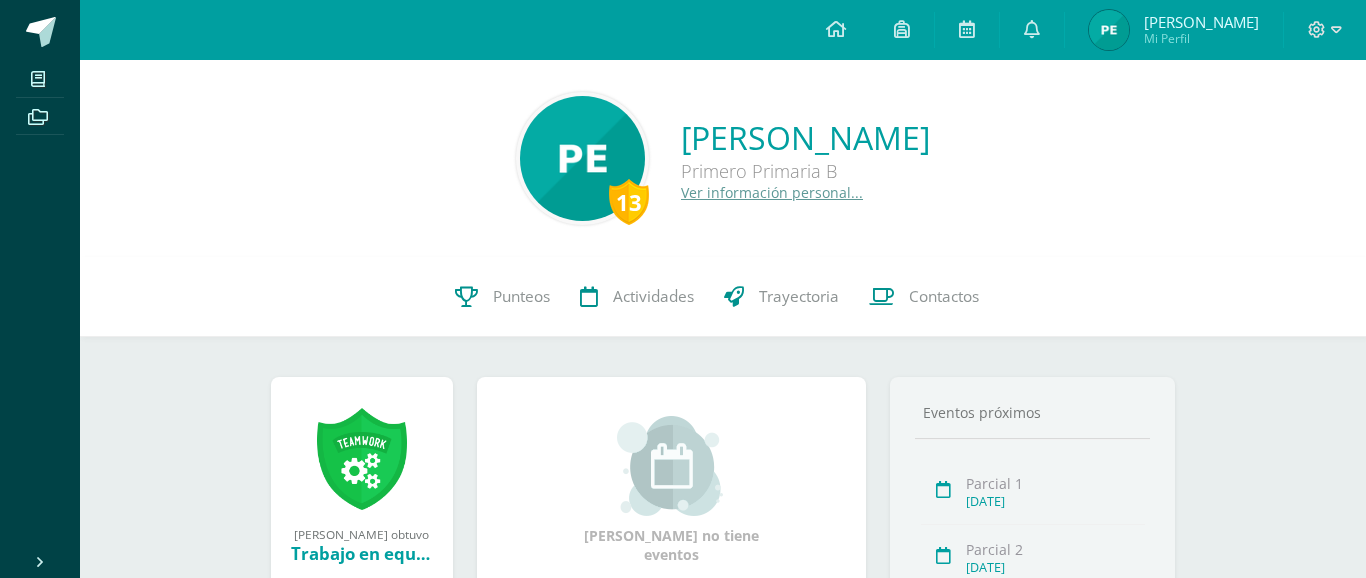 click on "Mi Perfil" at bounding box center [1201, 38] 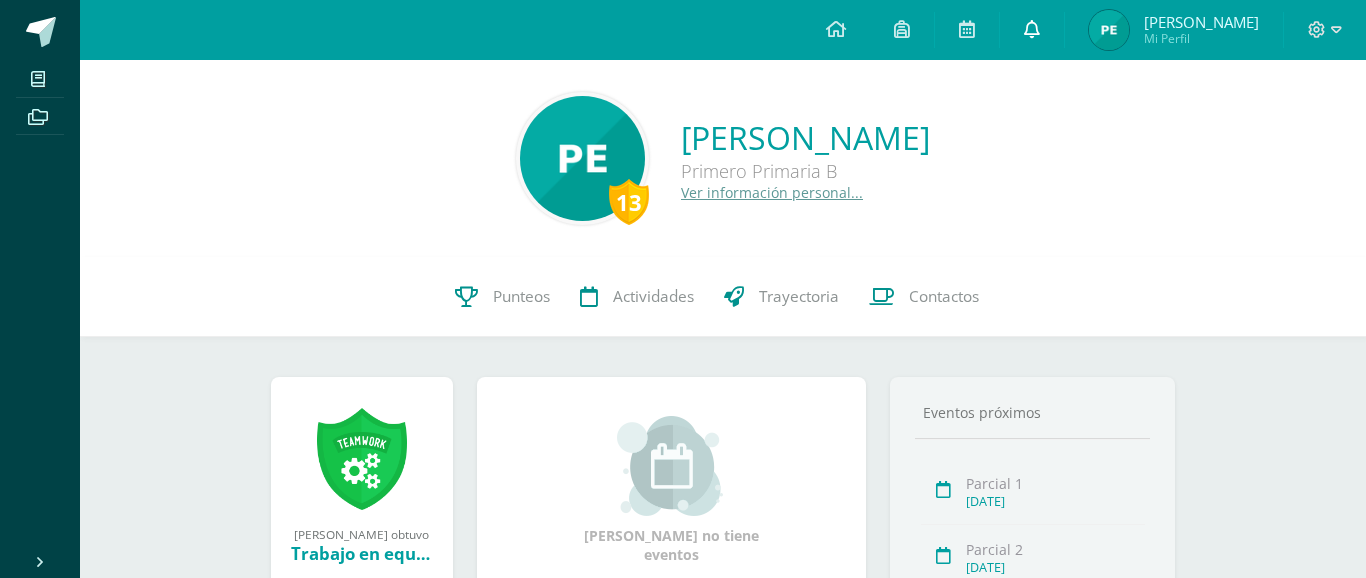 click at bounding box center (1032, 29) 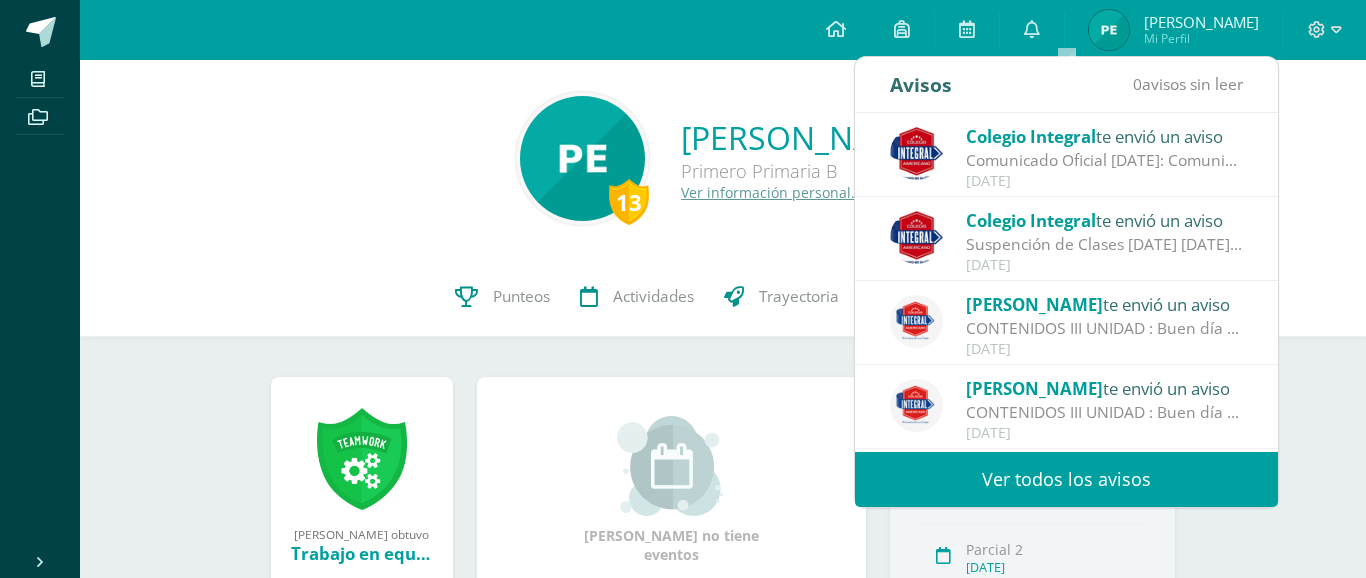 click on "13
[PERSON_NAME]
Primero Primaria B
Ver información personal..." at bounding box center [723, 158] 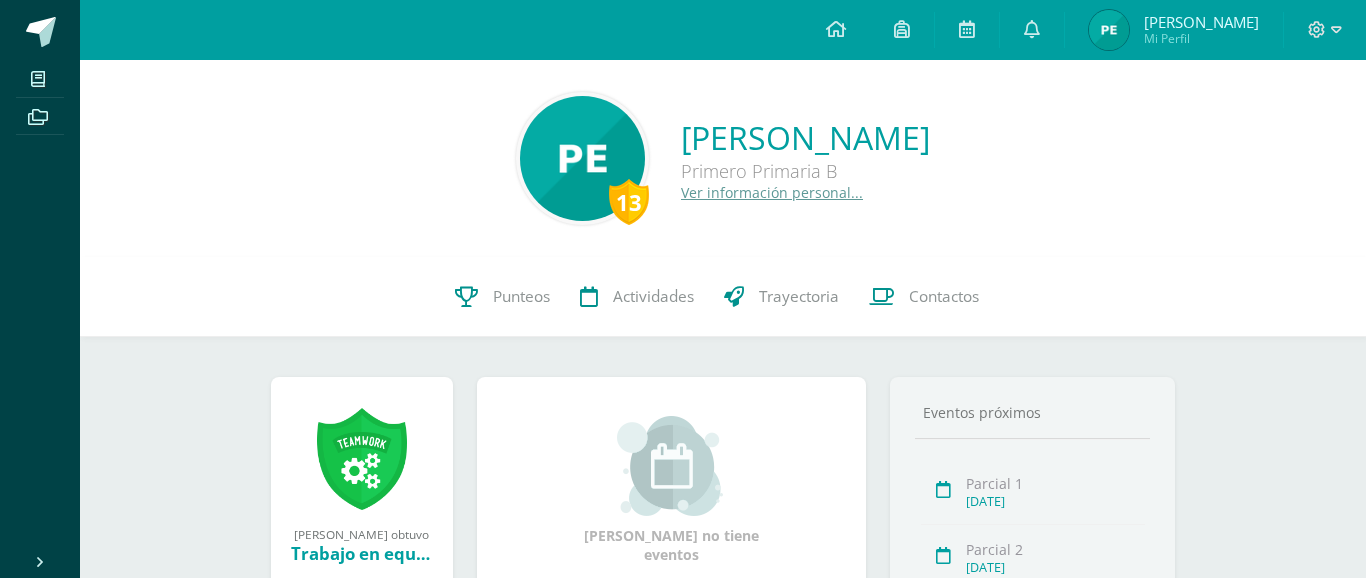 click on "Mi Perfil" at bounding box center (1201, 38) 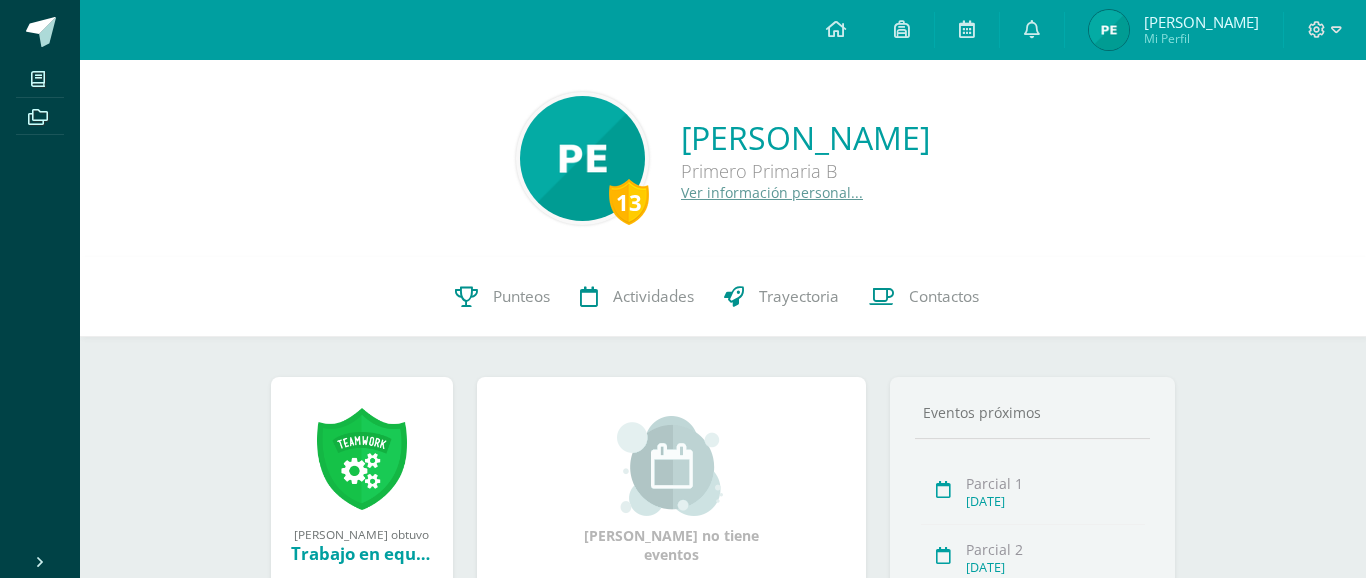 scroll, scrollTop: 0, scrollLeft: 0, axis: both 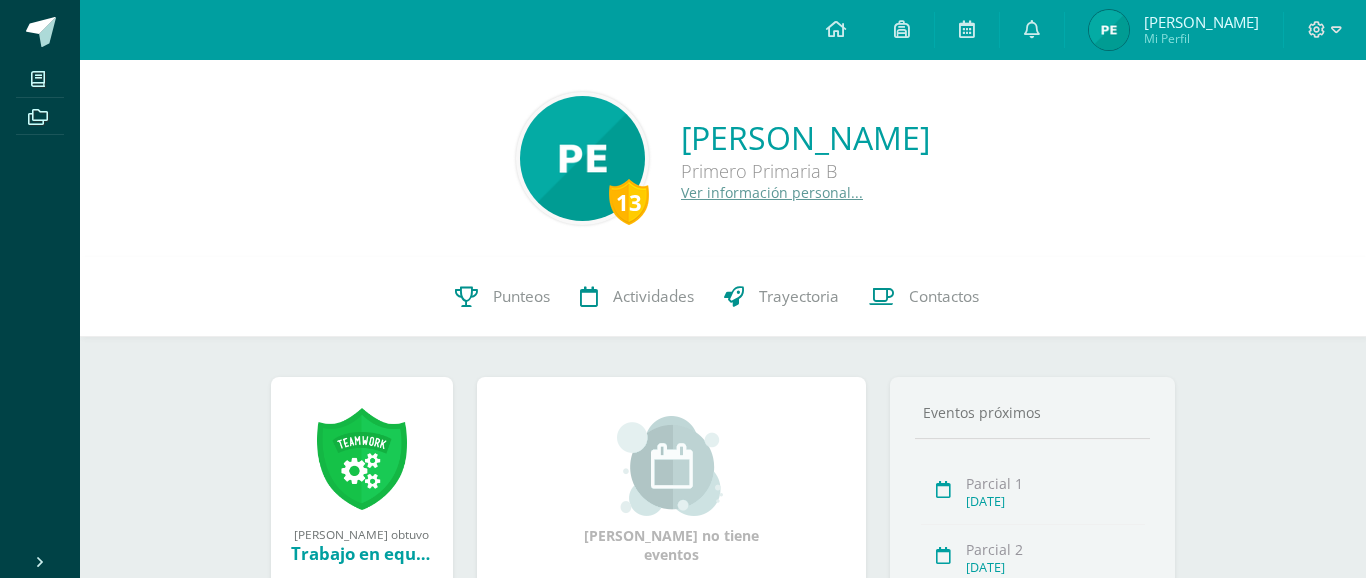 click on "[PERSON_NAME]" at bounding box center [1201, 22] 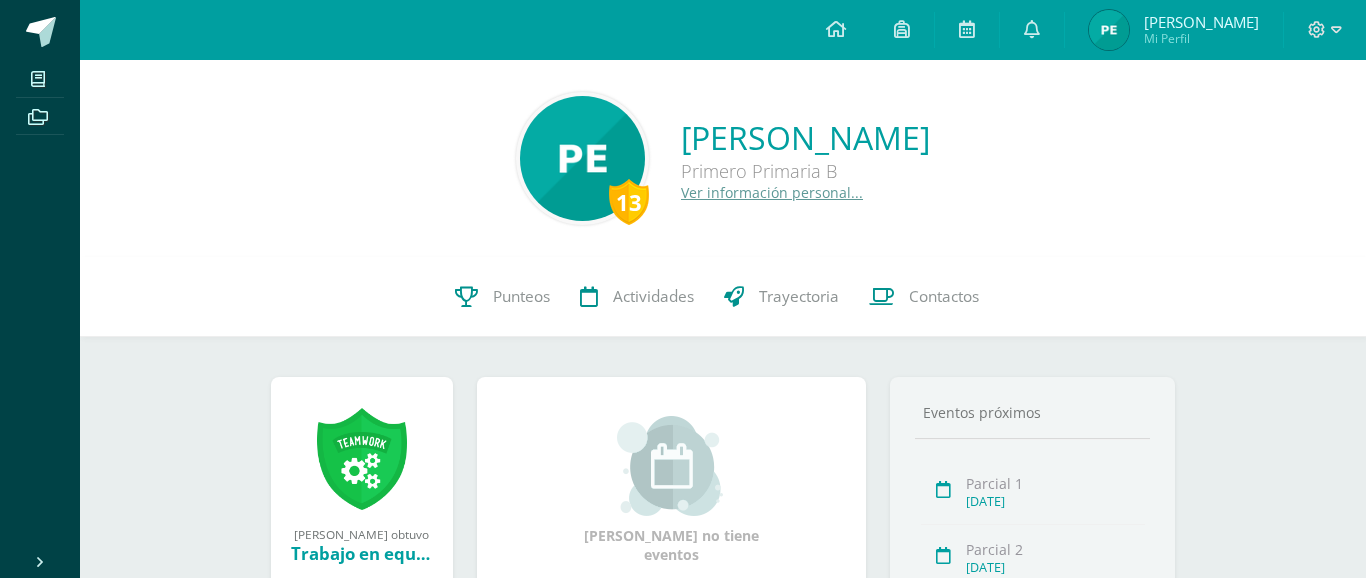 scroll, scrollTop: 0, scrollLeft: 0, axis: both 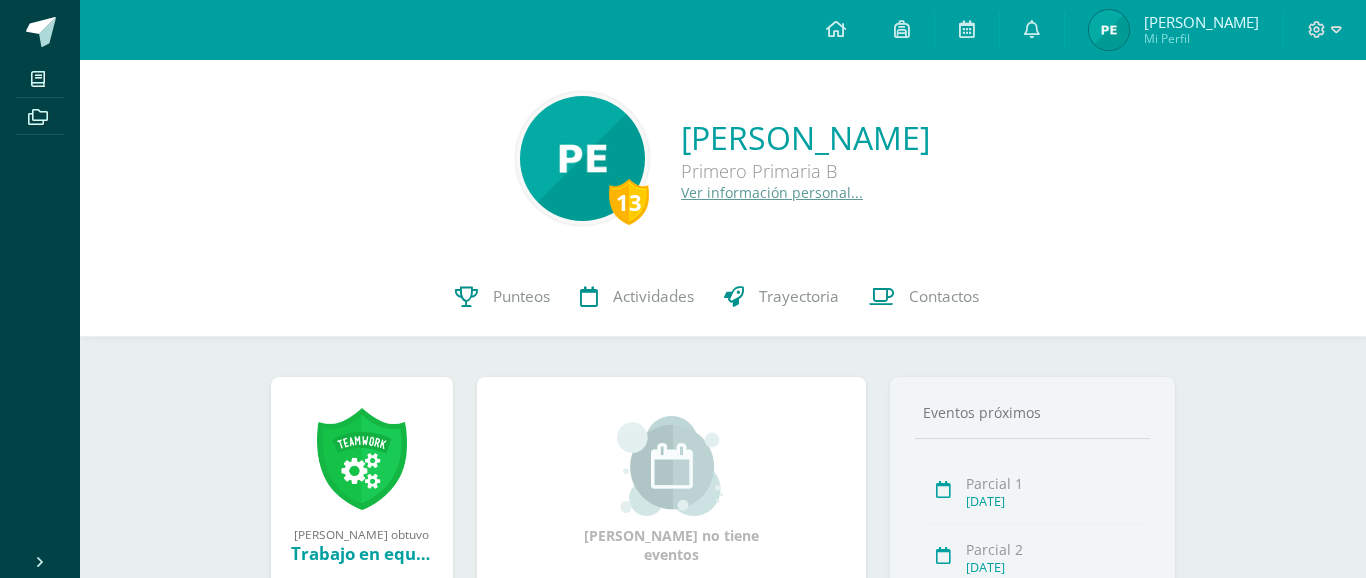 click on "Mi Perfil" at bounding box center [1201, 38] 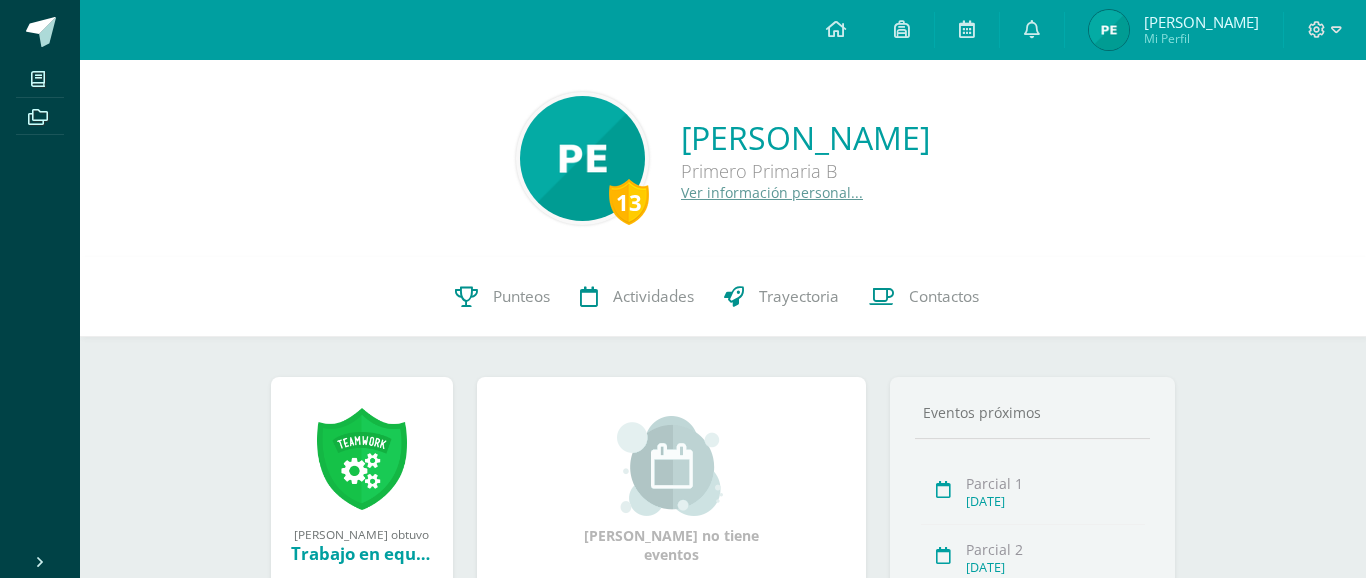 scroll, scrollTop: 0, scrollLeft: 0, axis: both 